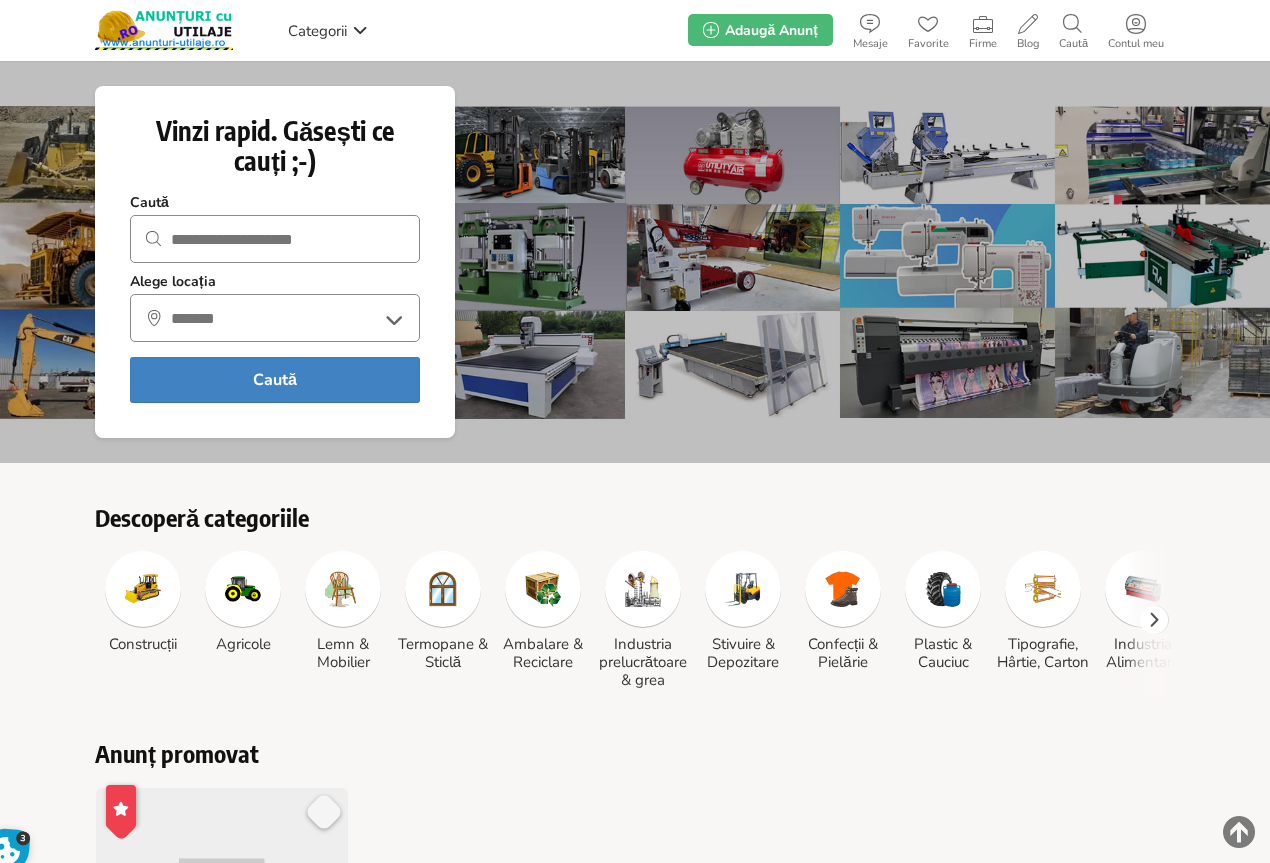 scroll, scrollTop: 0, scrollLeft: 0, axis: both 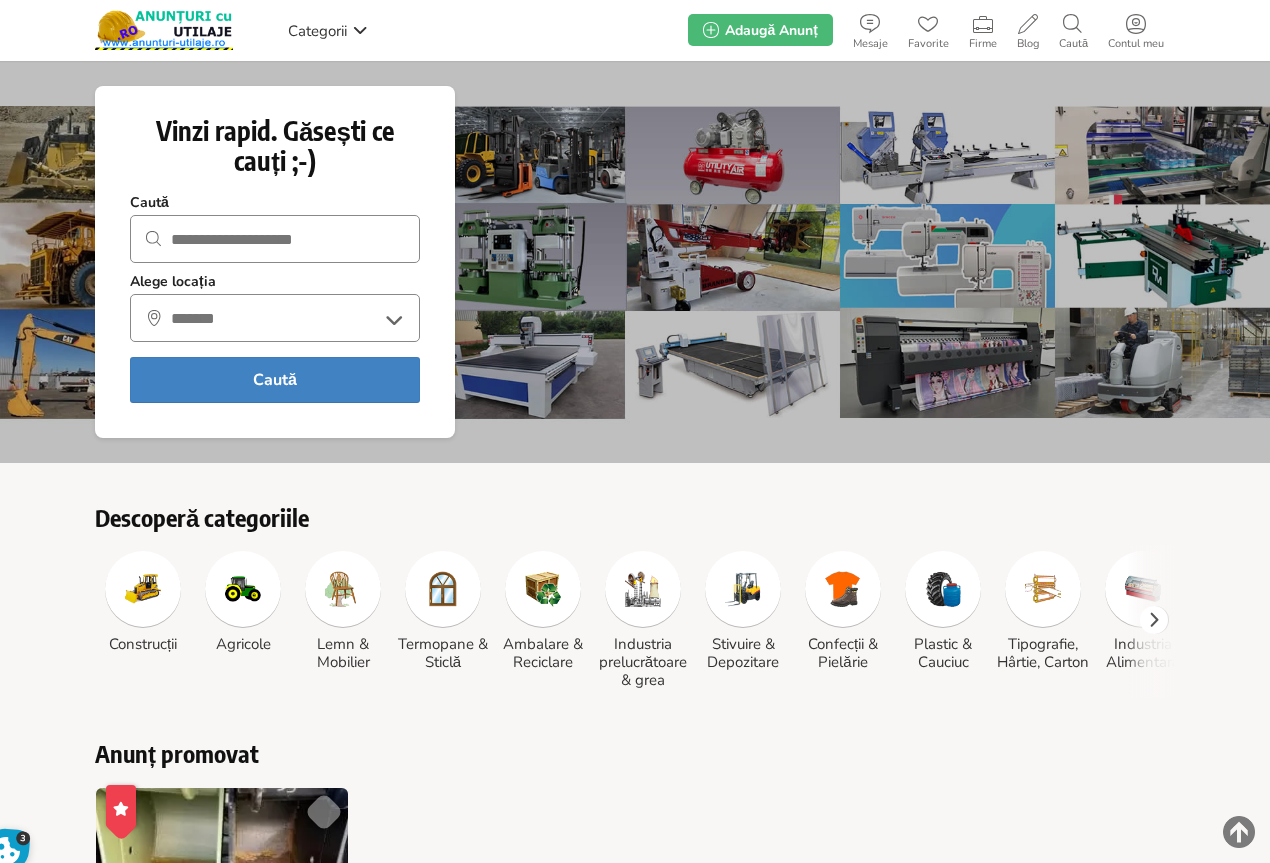 drag, startPoint x: 1028, startPoint y: 1, endPoint x: 604, endPoint y: 41, distance: 425.8826 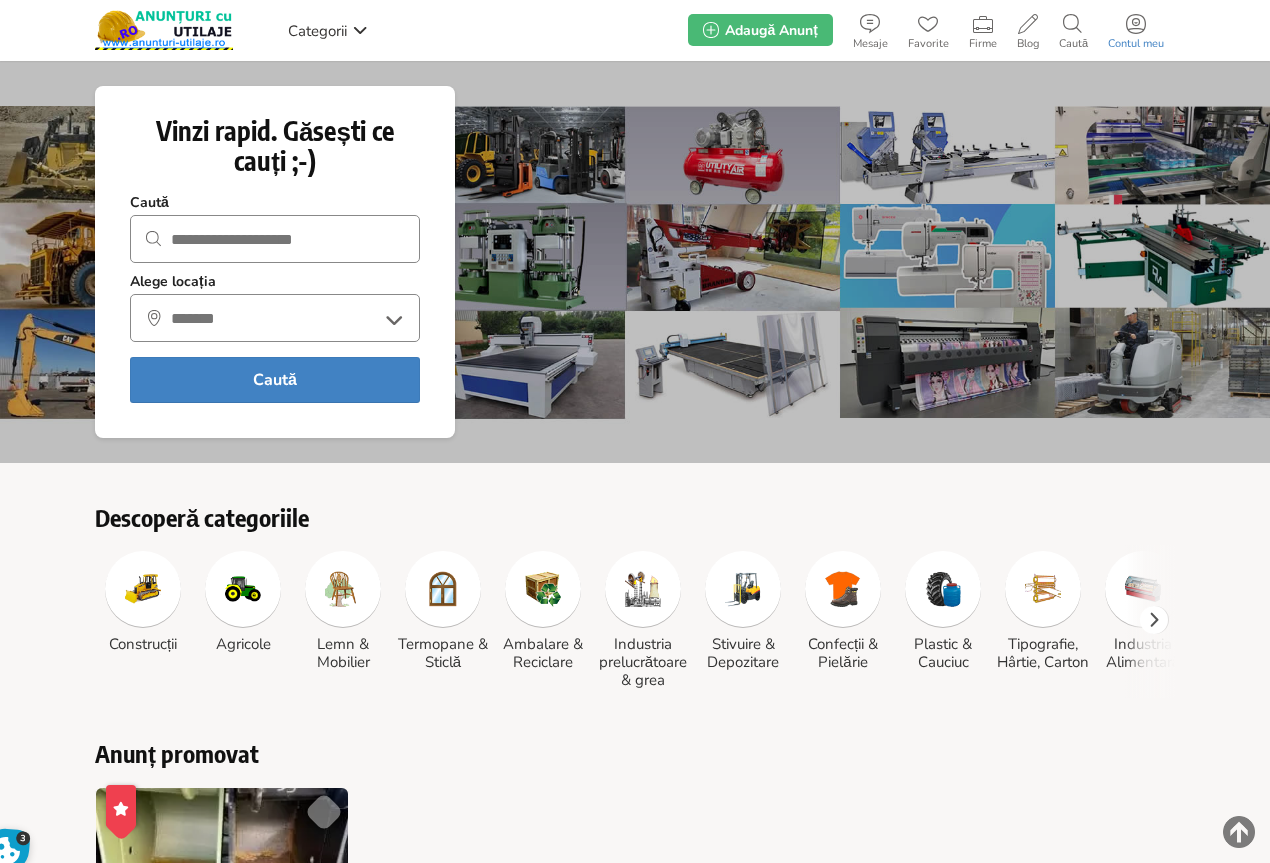 click on "Contul meu" at bounding box center [1136, 44] 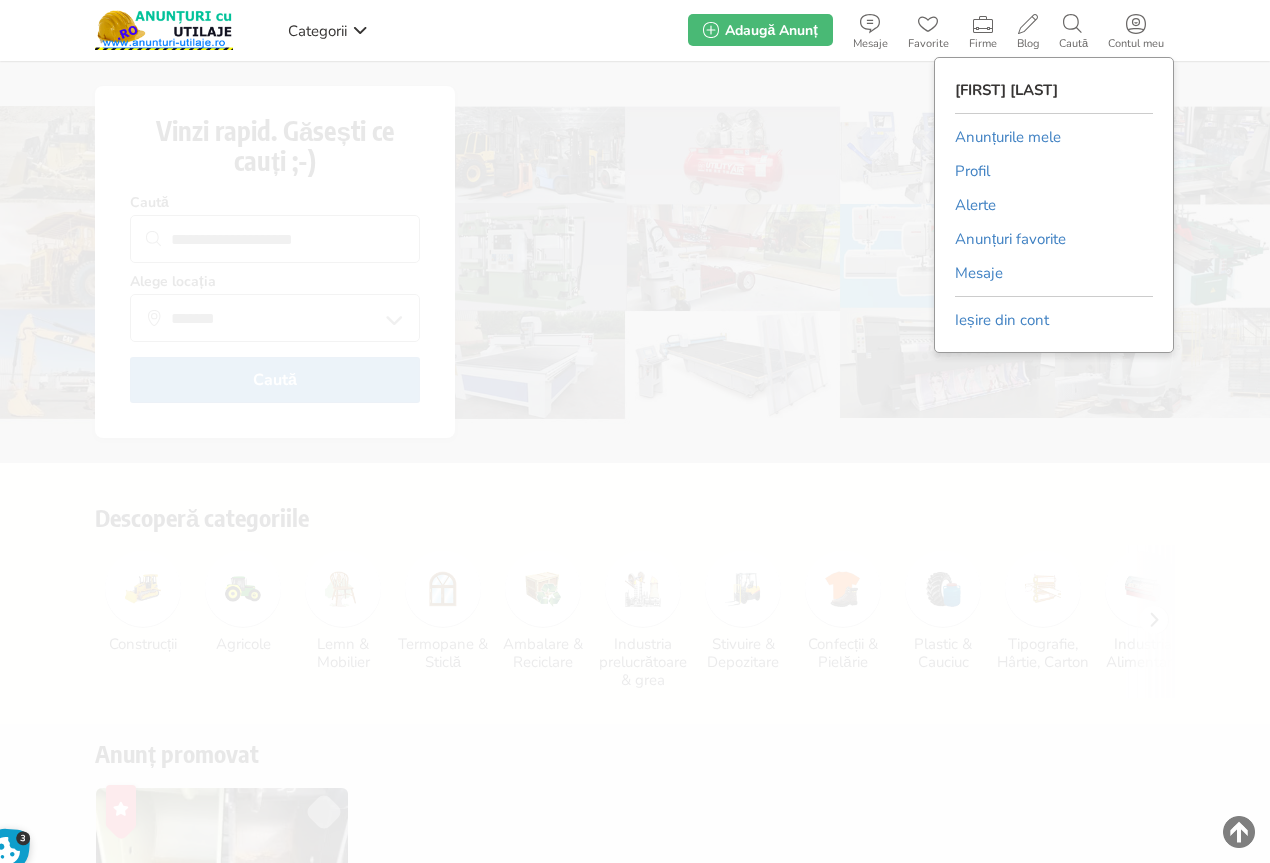 click on "Anunțurile mele" at bounding box center (1008, 137) 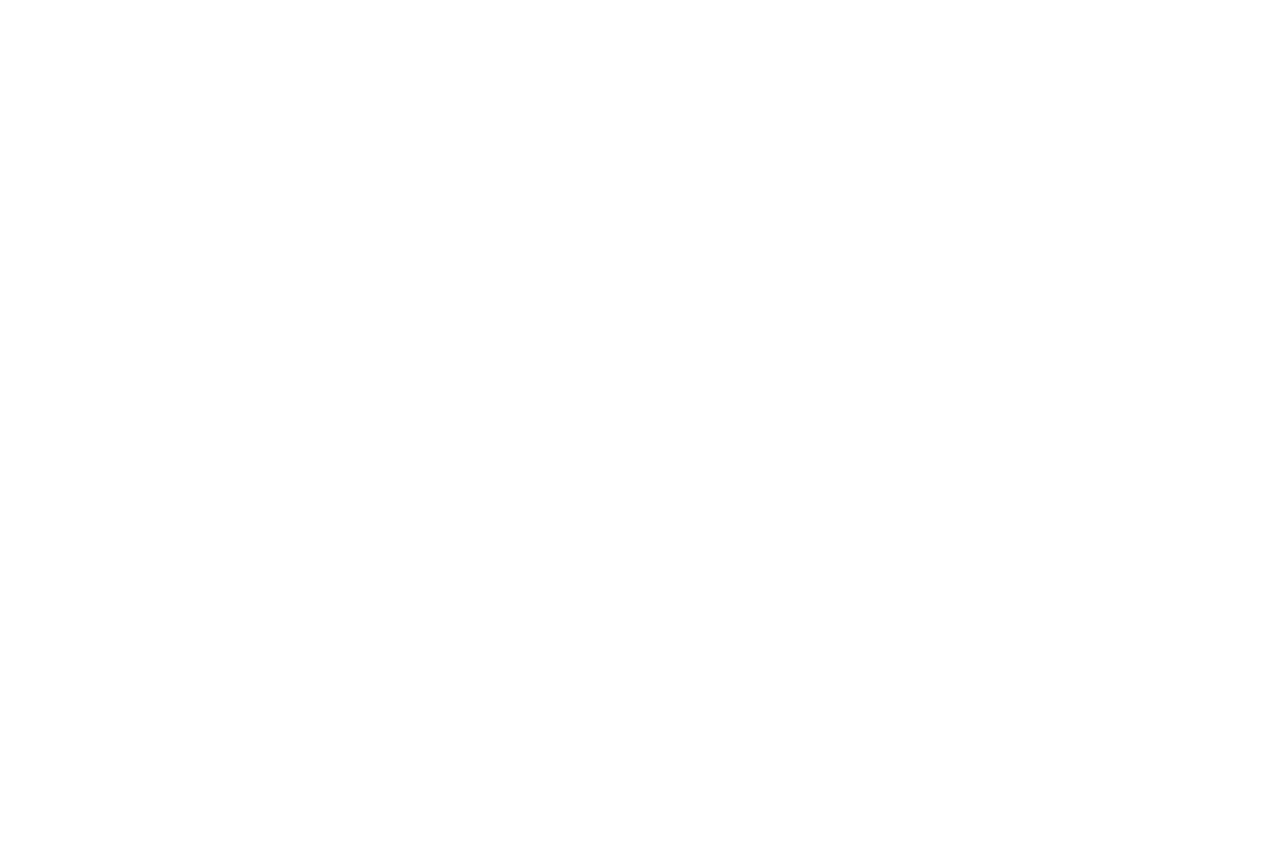 scroll, scrollTop: 0, scrollLeft: 0, axis: both 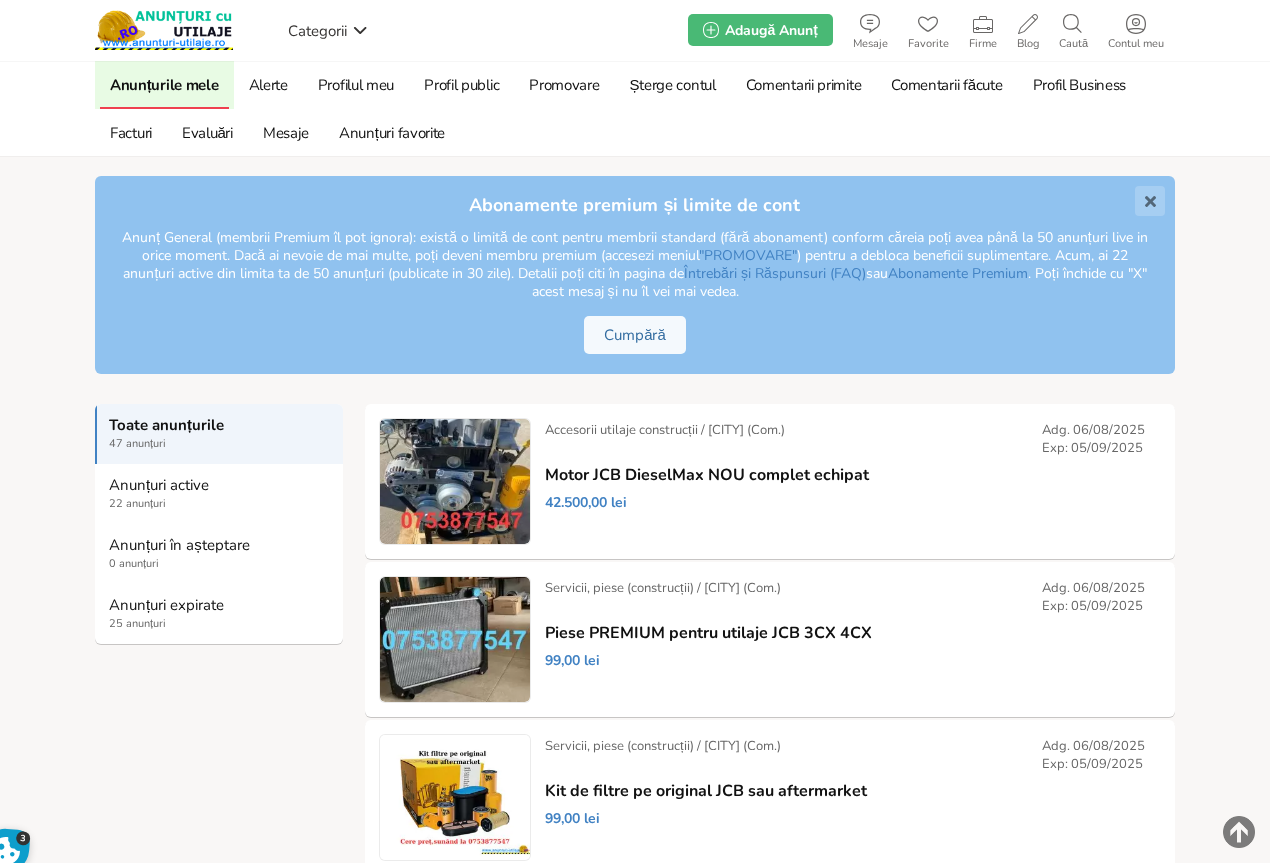 click on "Anunțuri expirate" at bounding box center (220, 605) 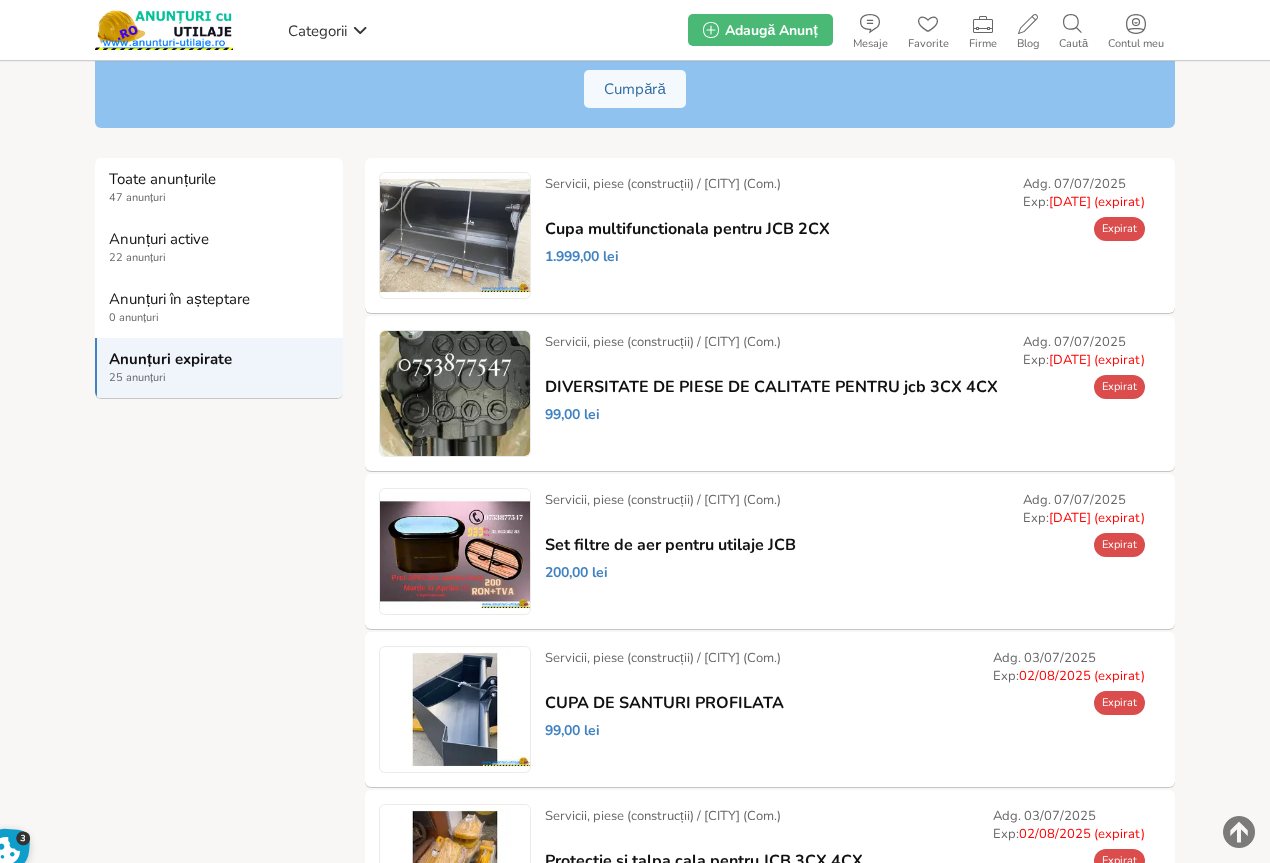 scroll, scrollTop: 300, scrollLeft: 0, axis: vertical 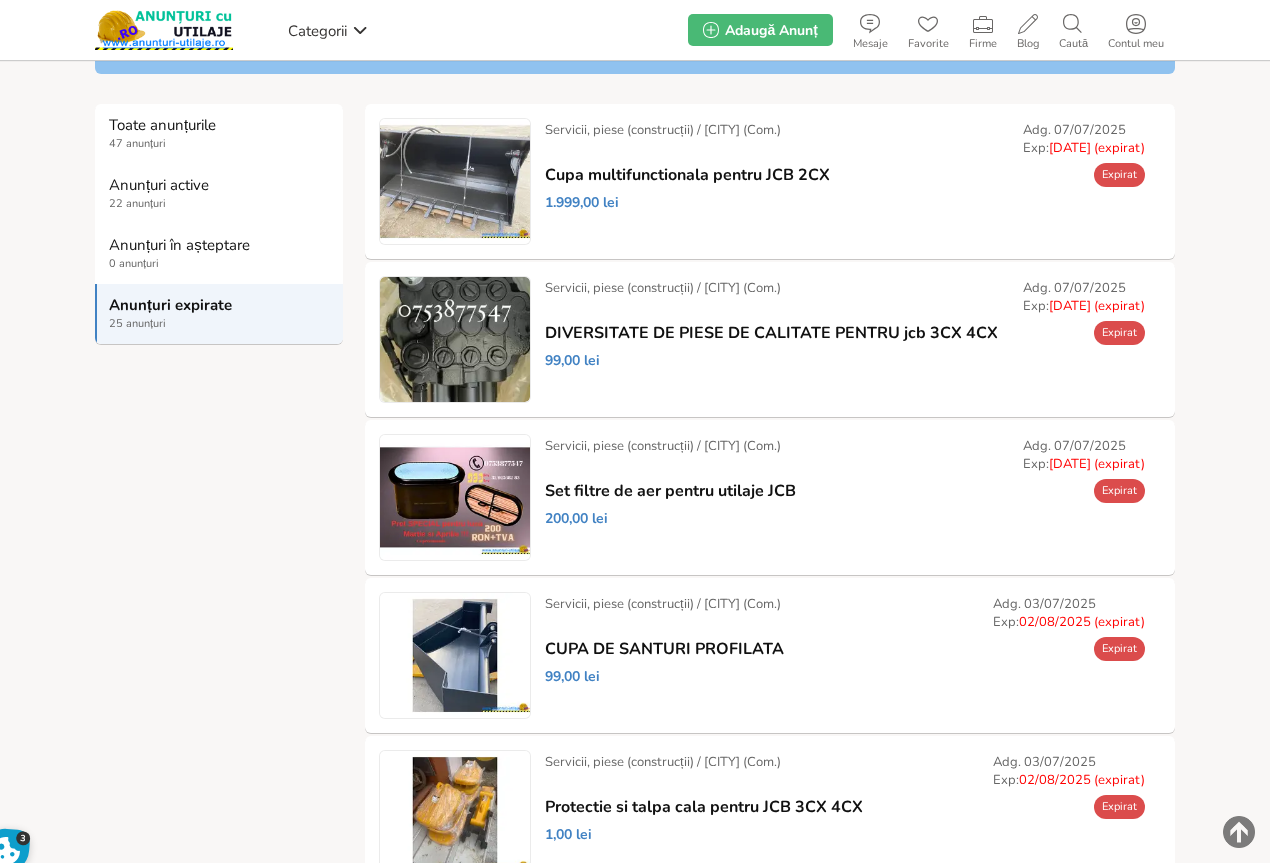 click on "Prelungește" at bounding box center [0, 0] 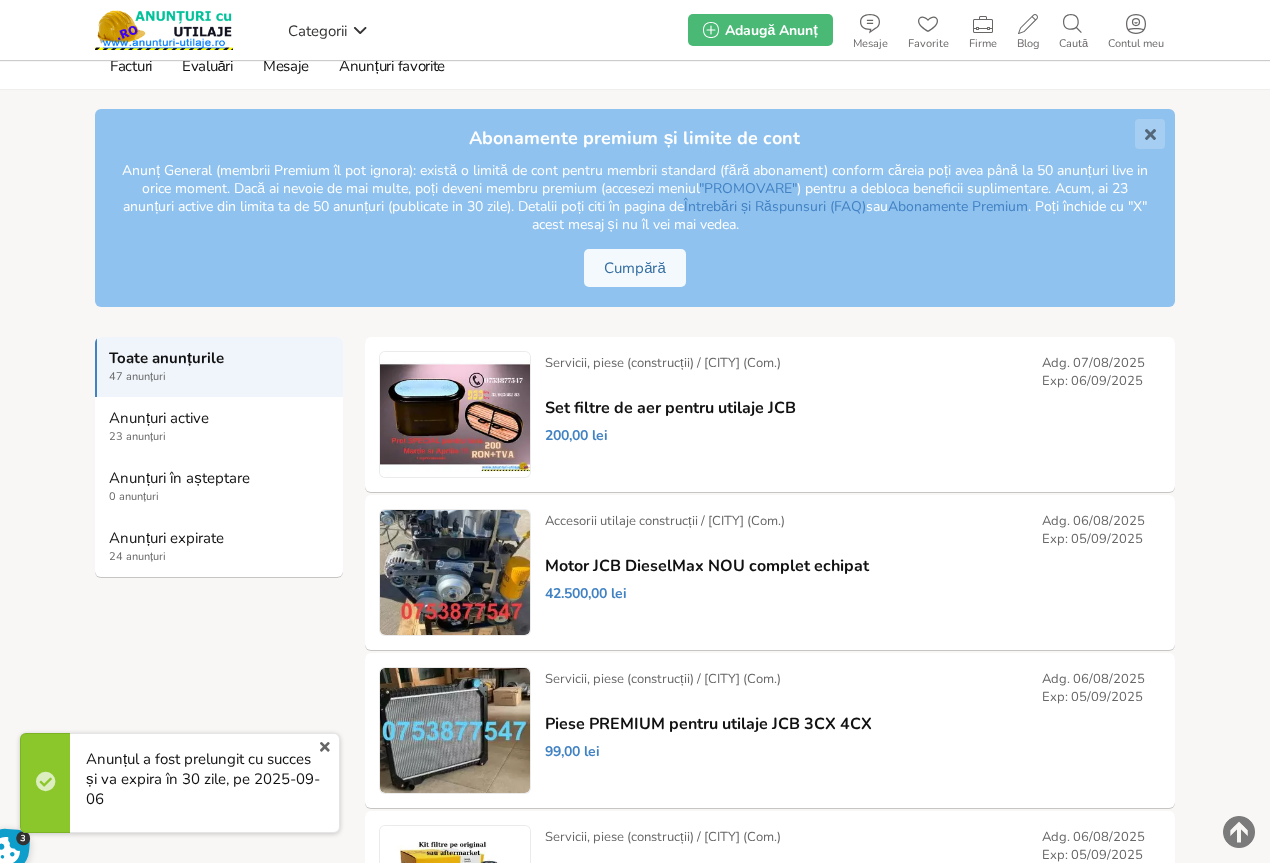 scroll, scrollTop: 0, scrollLeft: 0, axis: both 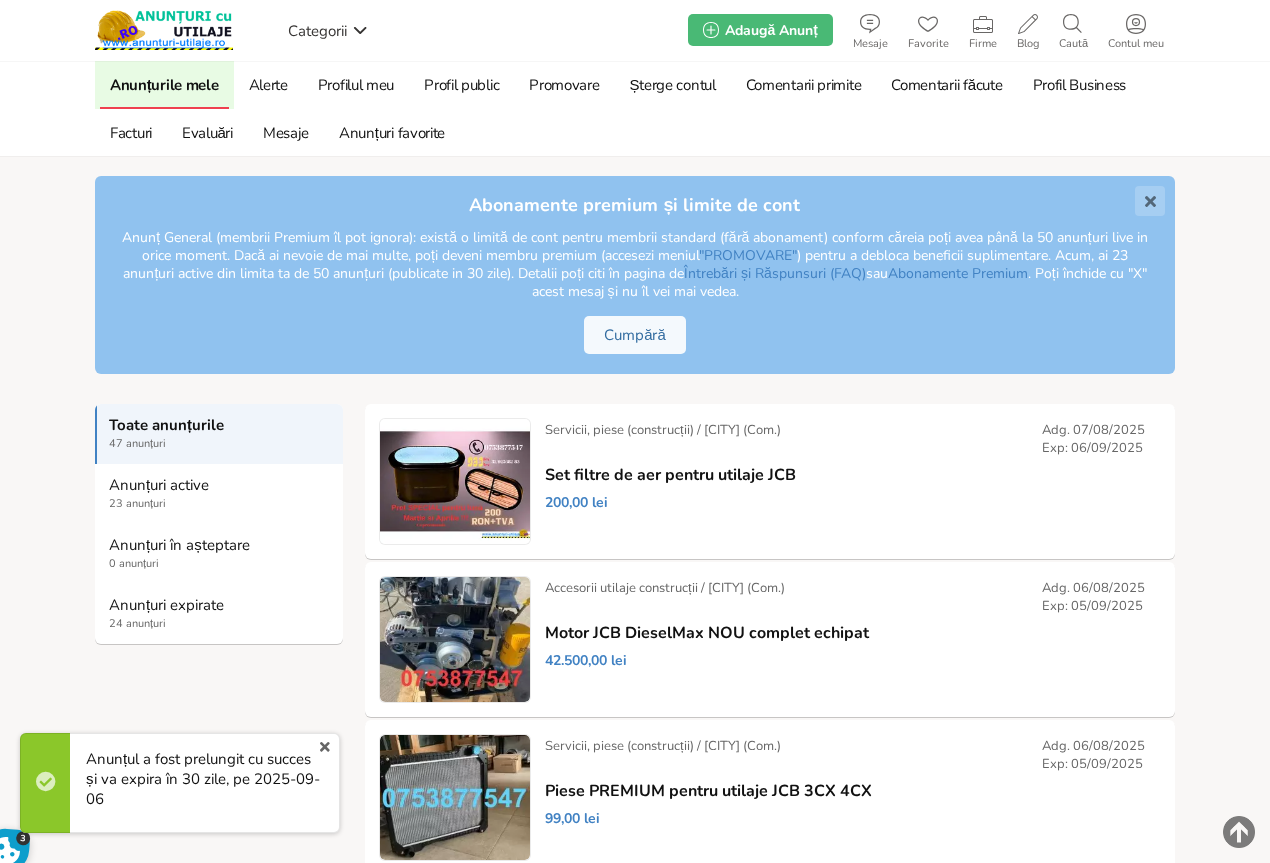 click on "Anunțuri expirate" at bounding box center [220, 605] 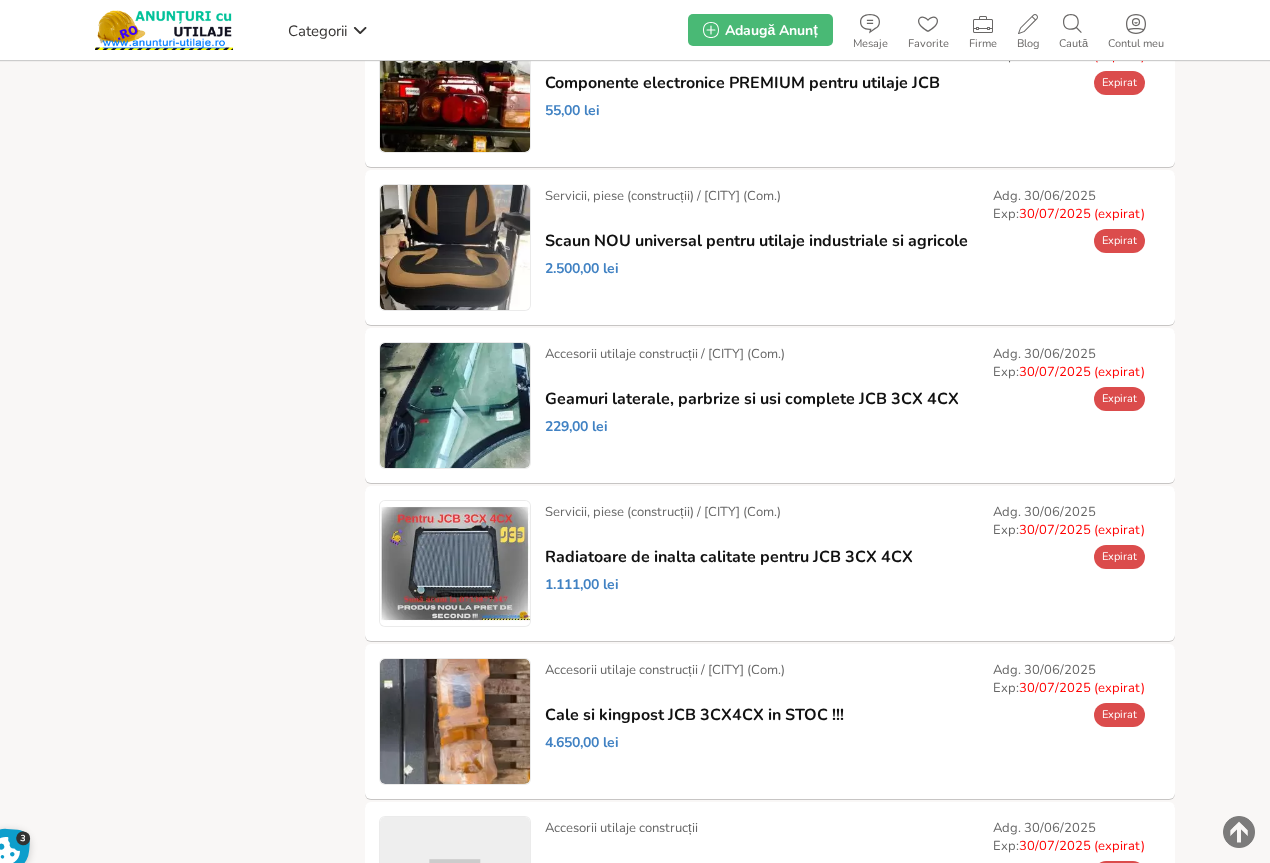 scroll, scrollTop: 1189, scrollLeft: 0, axis: vertical 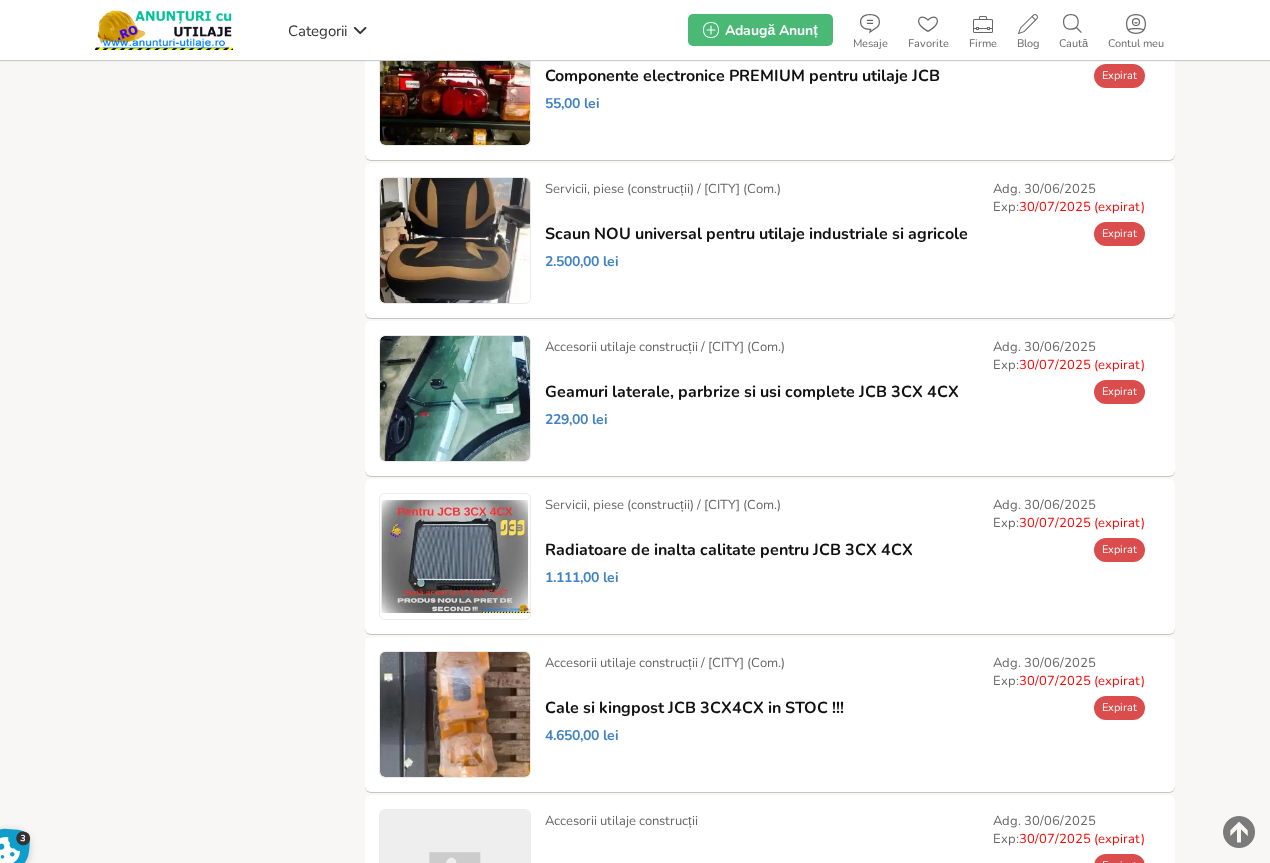 click on "Prelungește" at bounding box center [0, 0] 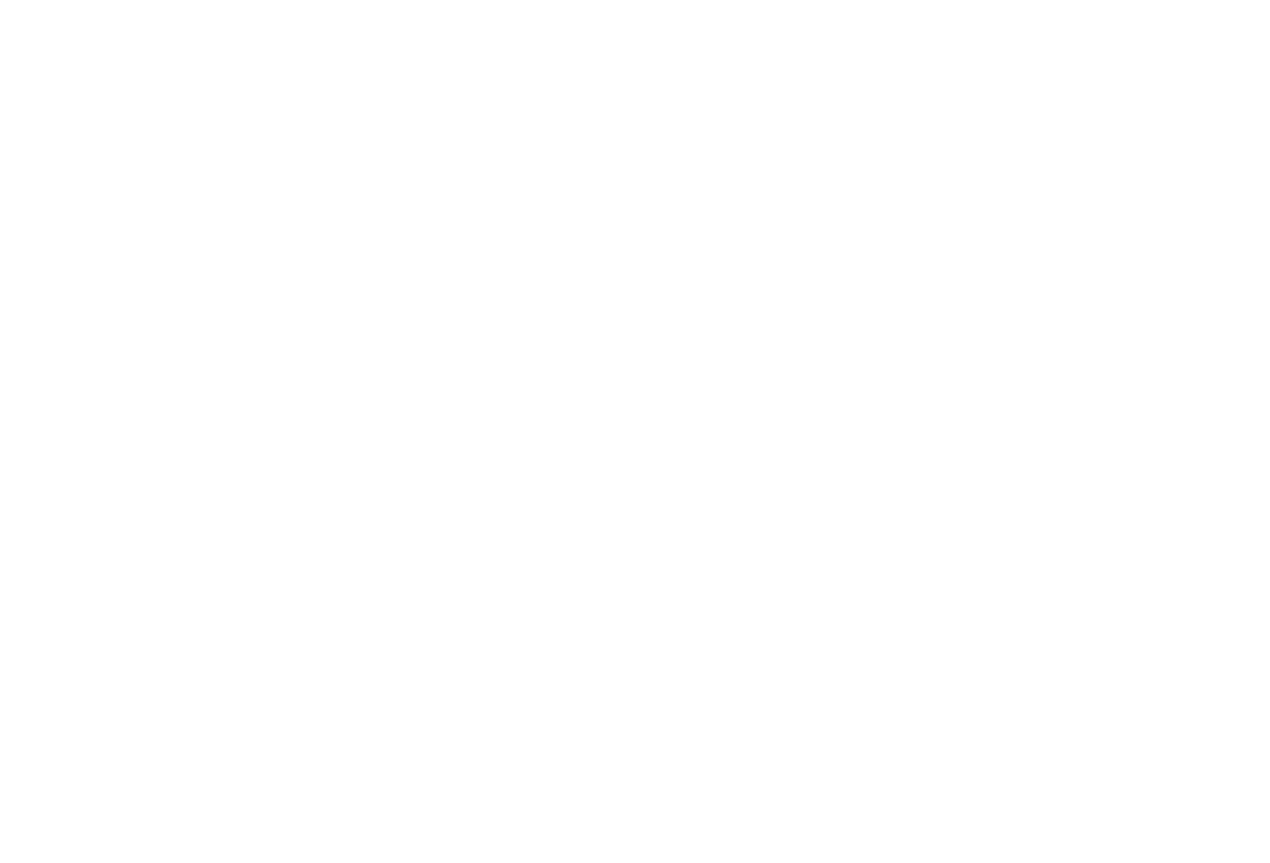 scroll, scrollTop: 0, scrollLeft: 0, axis: both 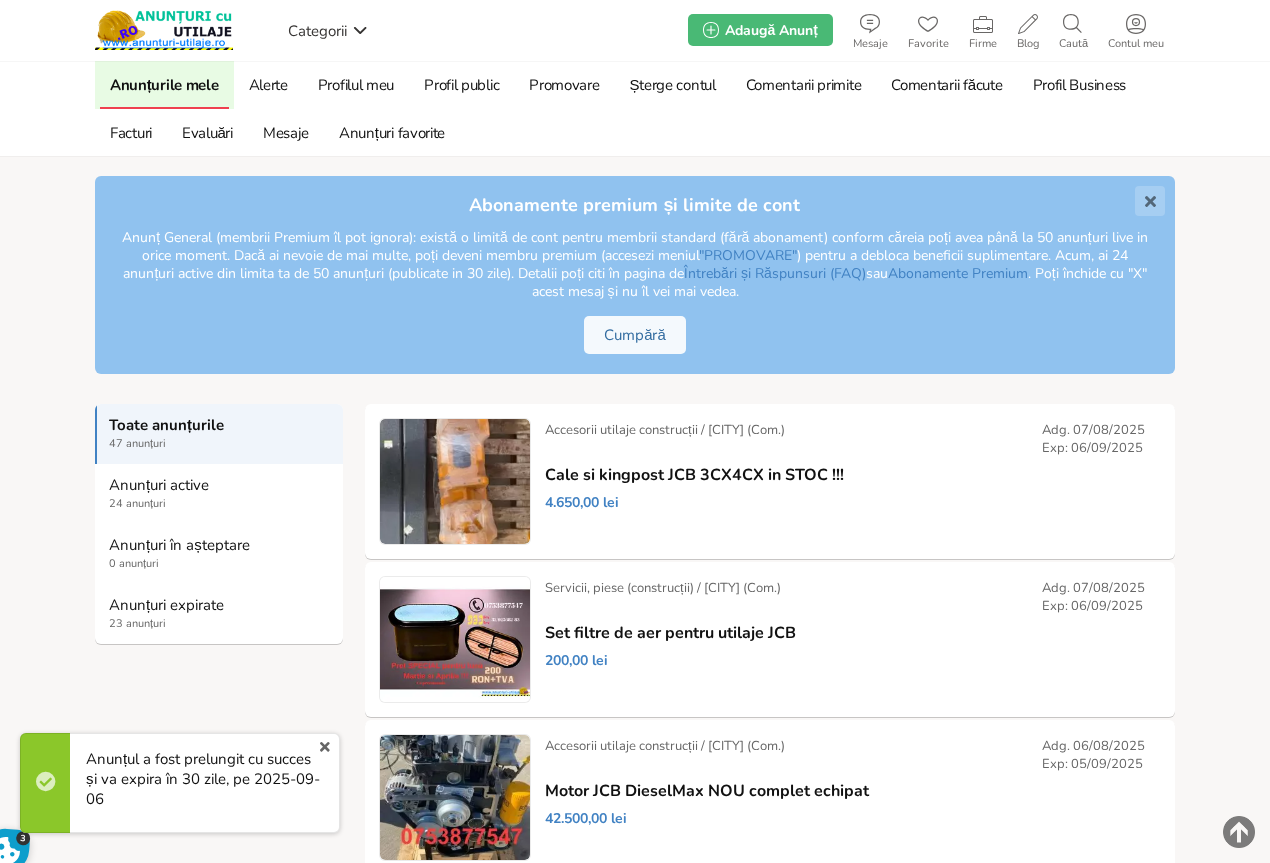 click on "Anunțuri expirate" at bounding box center [220, 605] 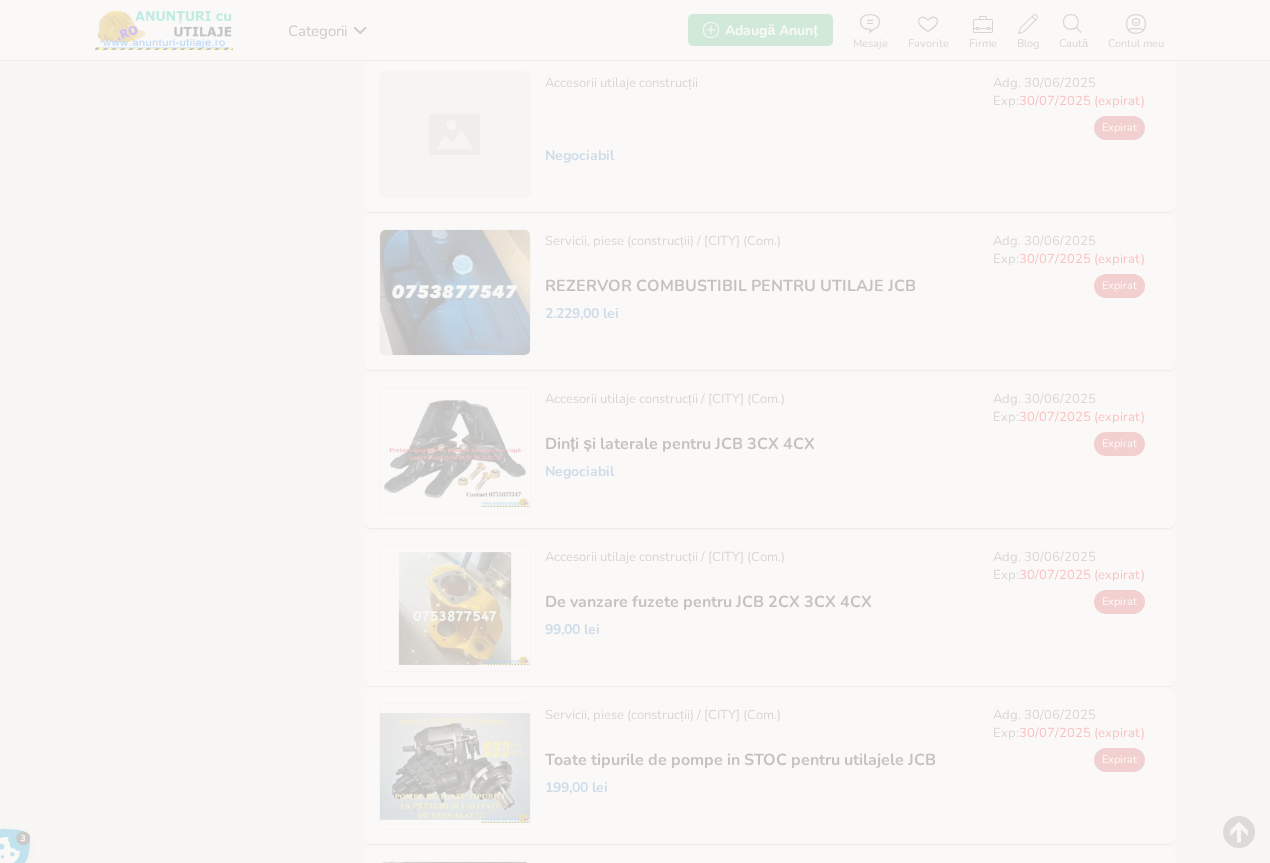 scroll, scrollTop: 1800, scrollLeft: 0, axis: vertical 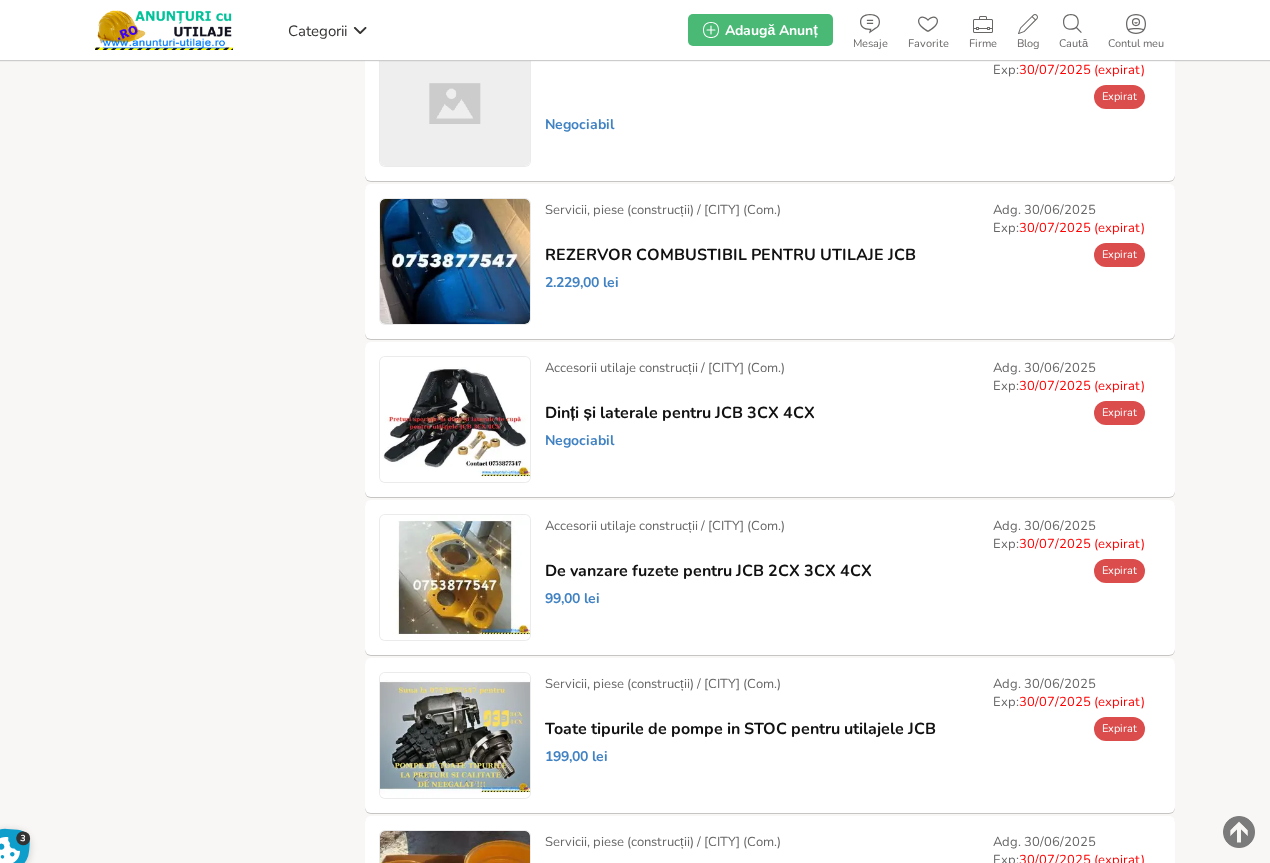 click on "Prelungește" at bounding box center [0, 0] 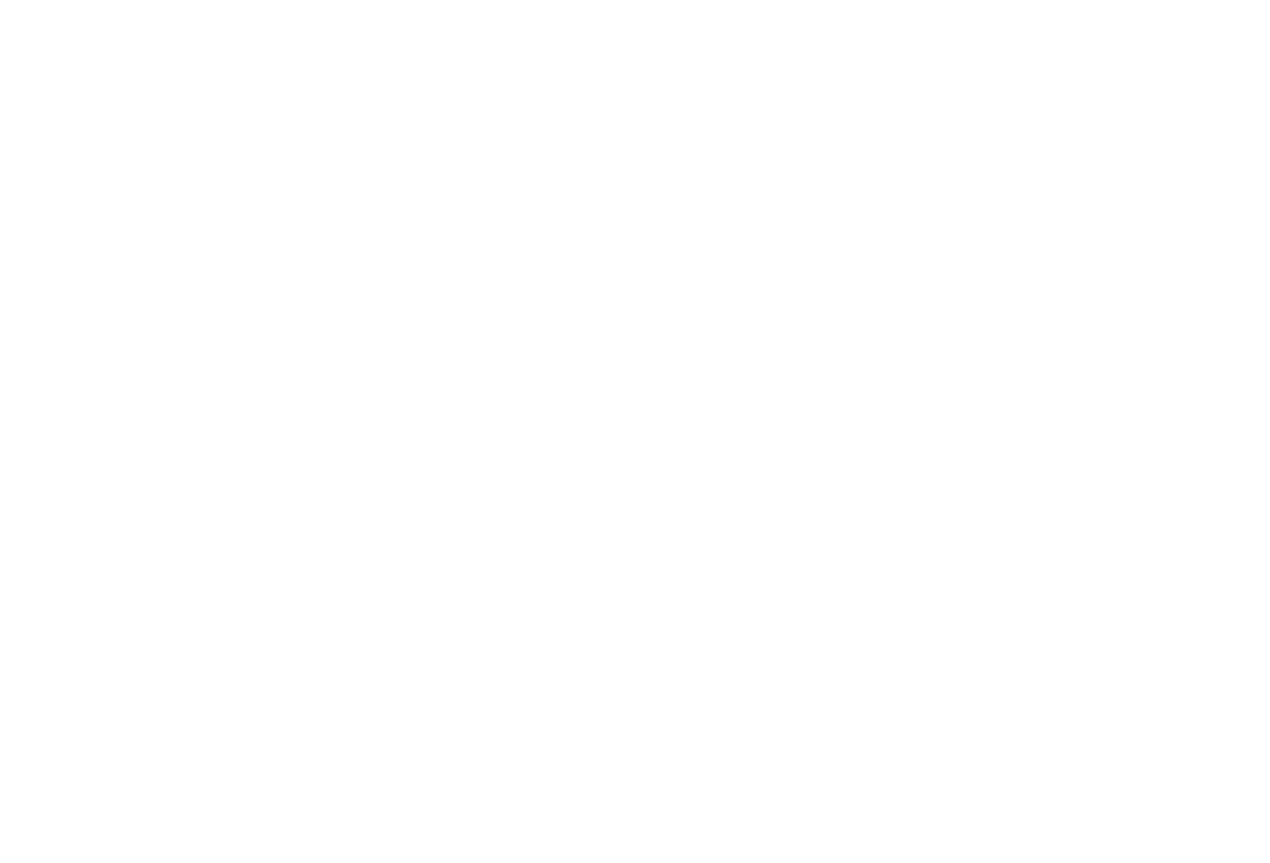 scroll, scrollTop: 0, scrollLeft: 0, axis: both 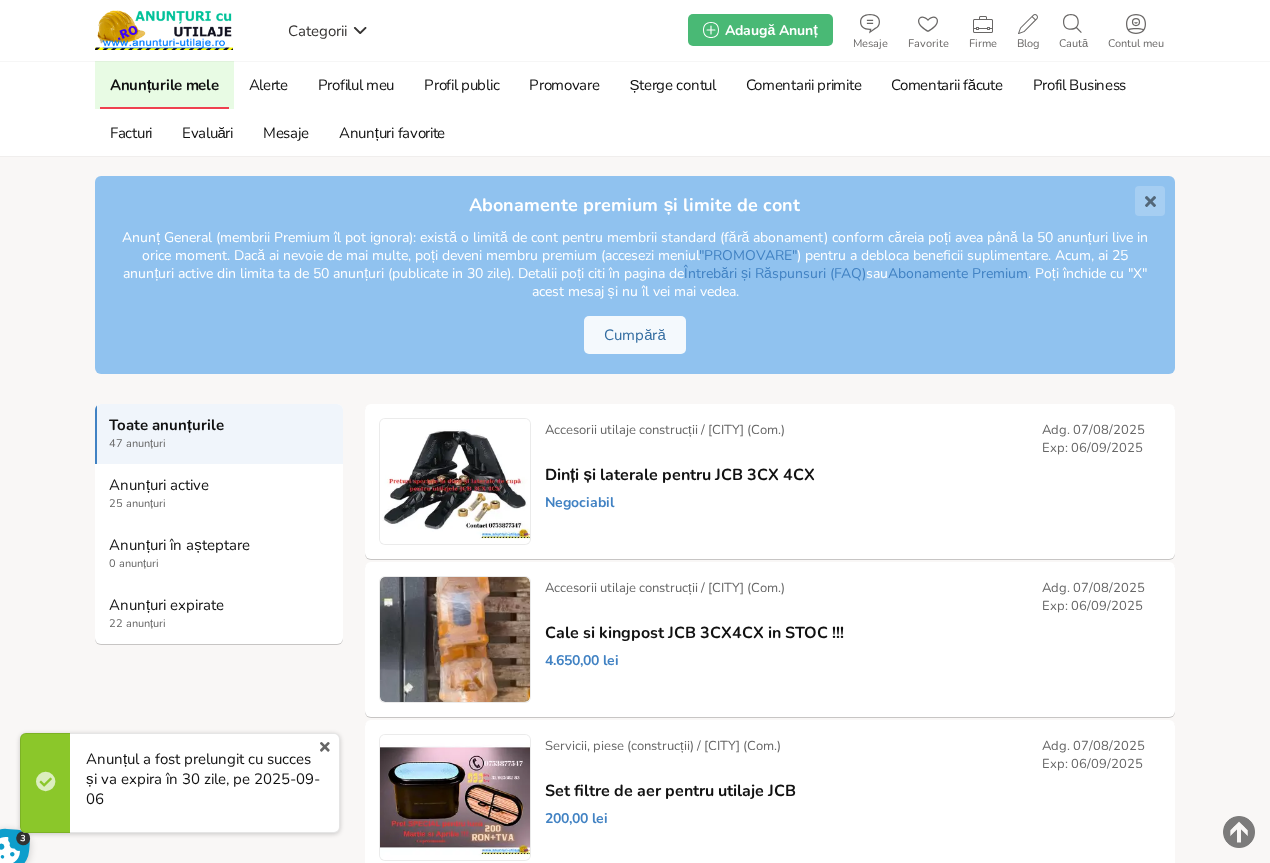 click on "Anunțuri expirate" at bounding box center (220, 605) 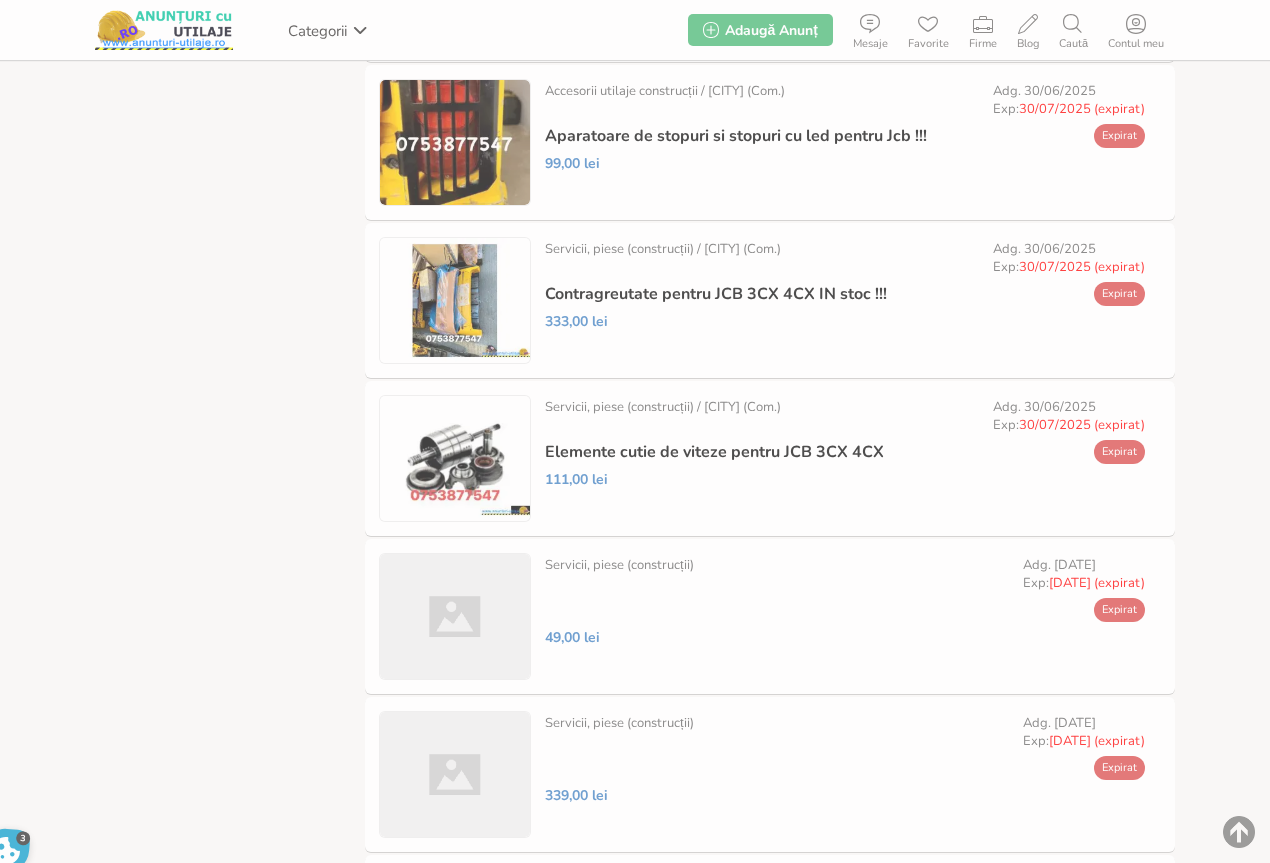 scroll, scrollTop: 2678, scrollLeft: 0, axis: vertical 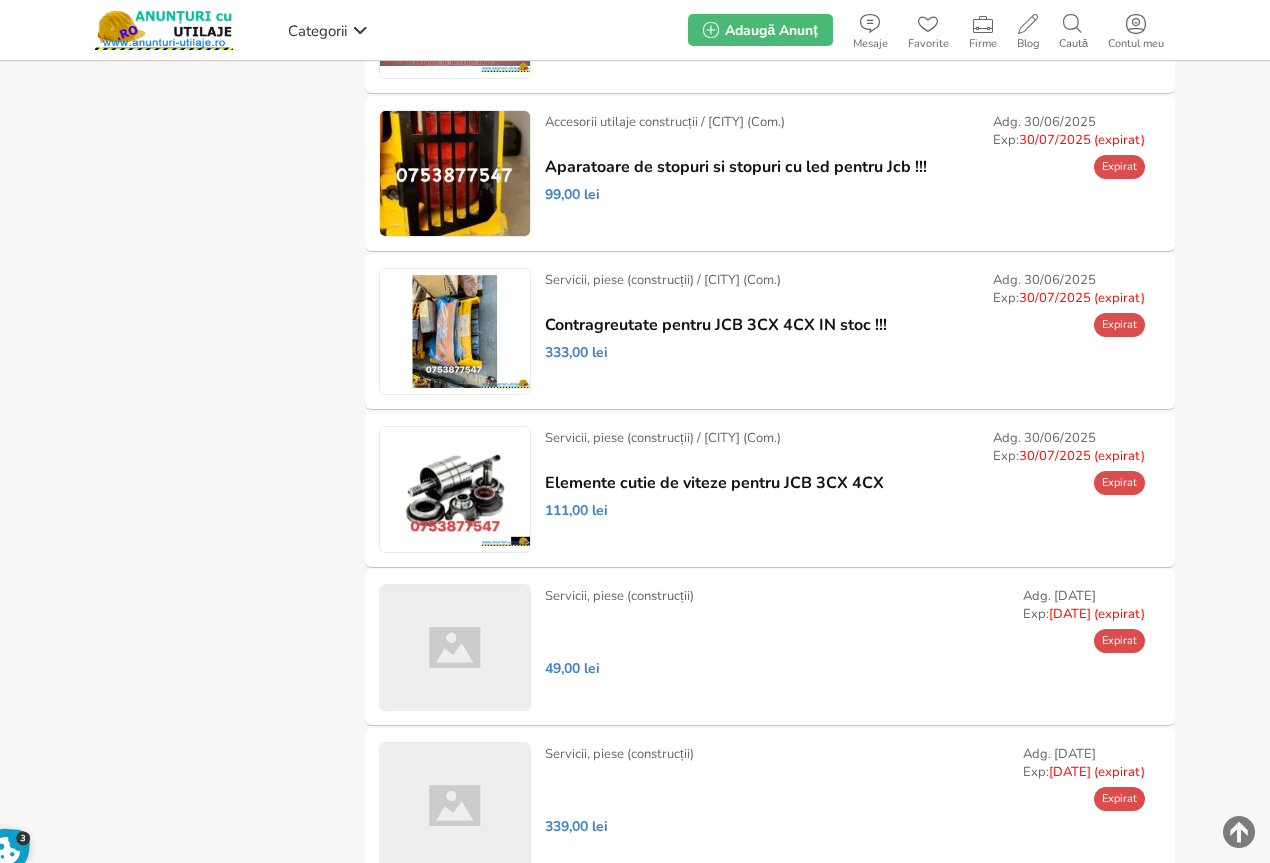 click on "Prelungește" at bounding box center (0, 0) 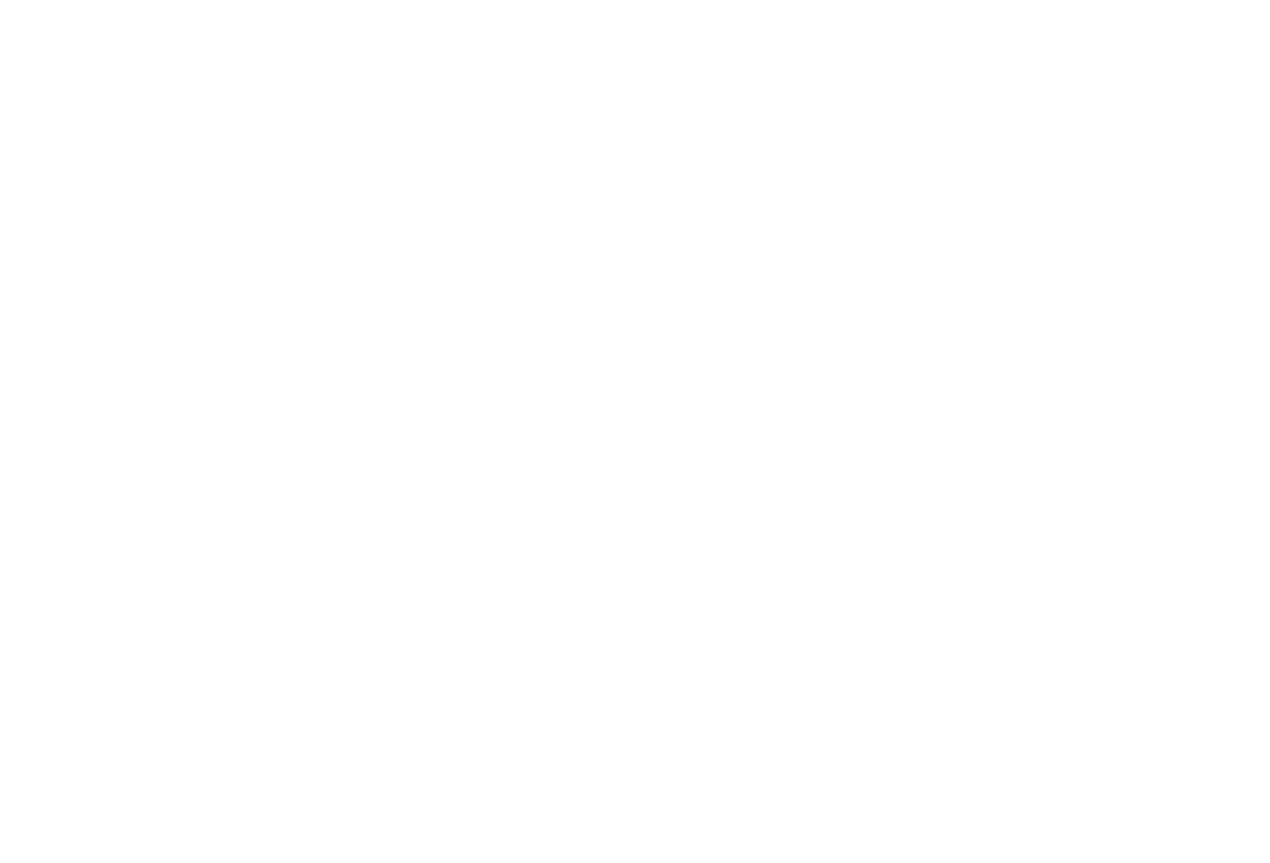 scroll, scrollTop: 0, scrollLeft: 0, axis: both 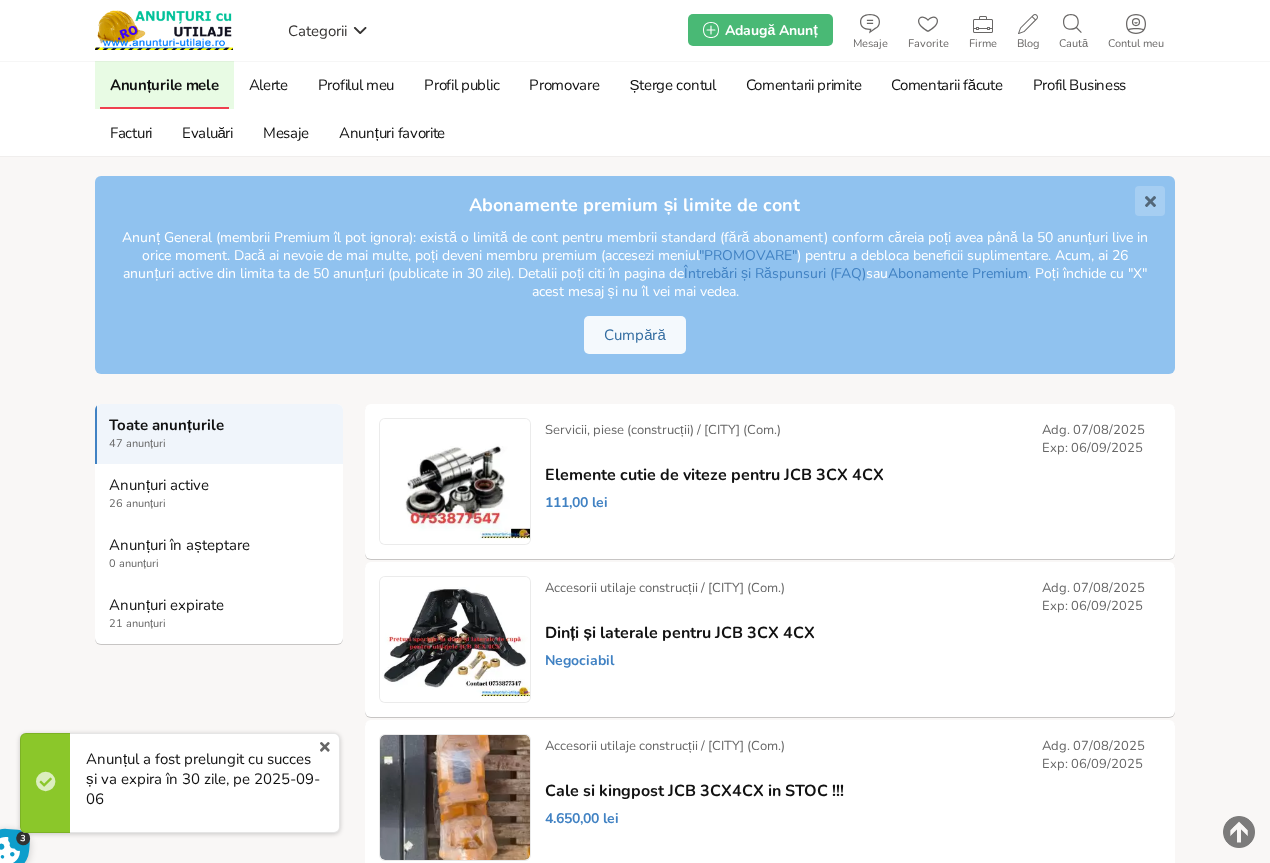 click on "Anunțuri expirate" at bounding box center (220, 605) 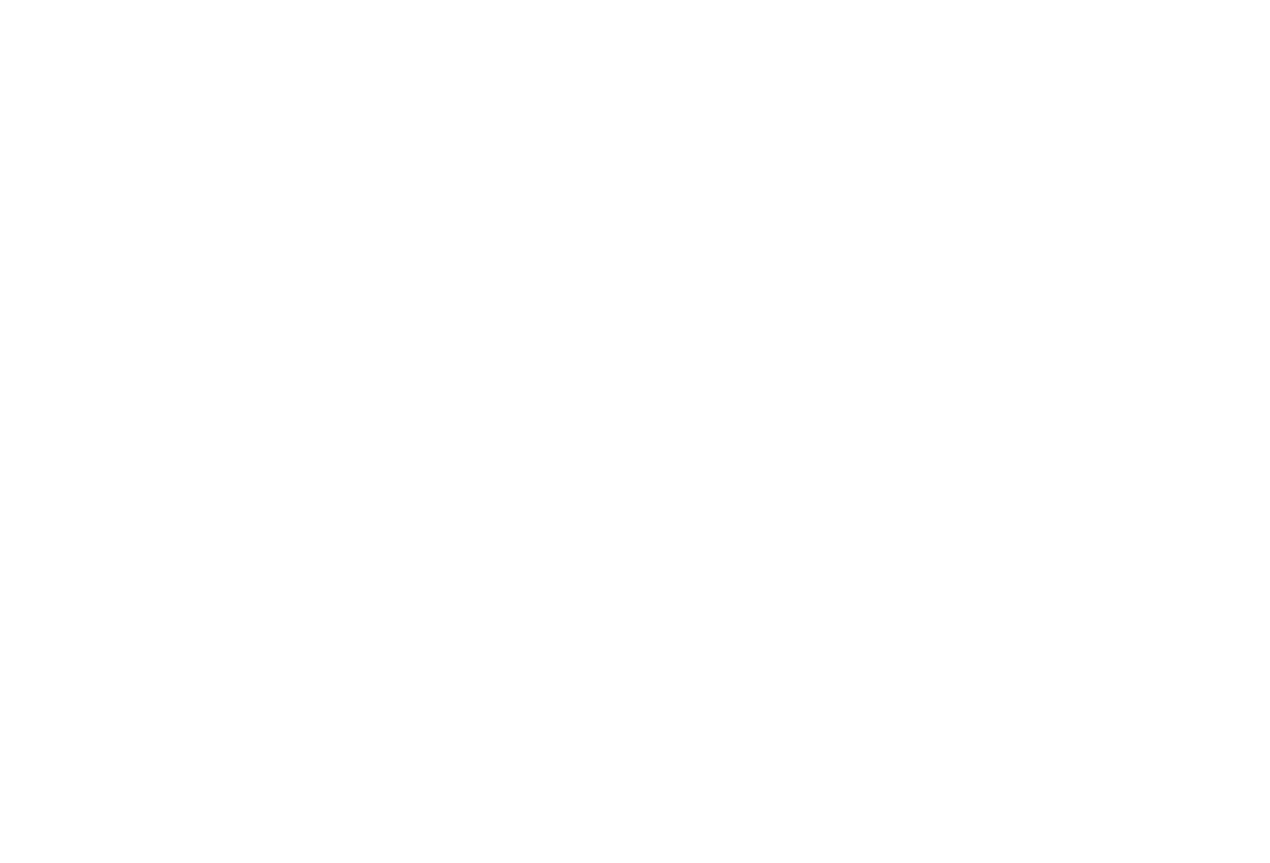 scroll, scrollTop: 0, scrollLeft: 0, axis: both 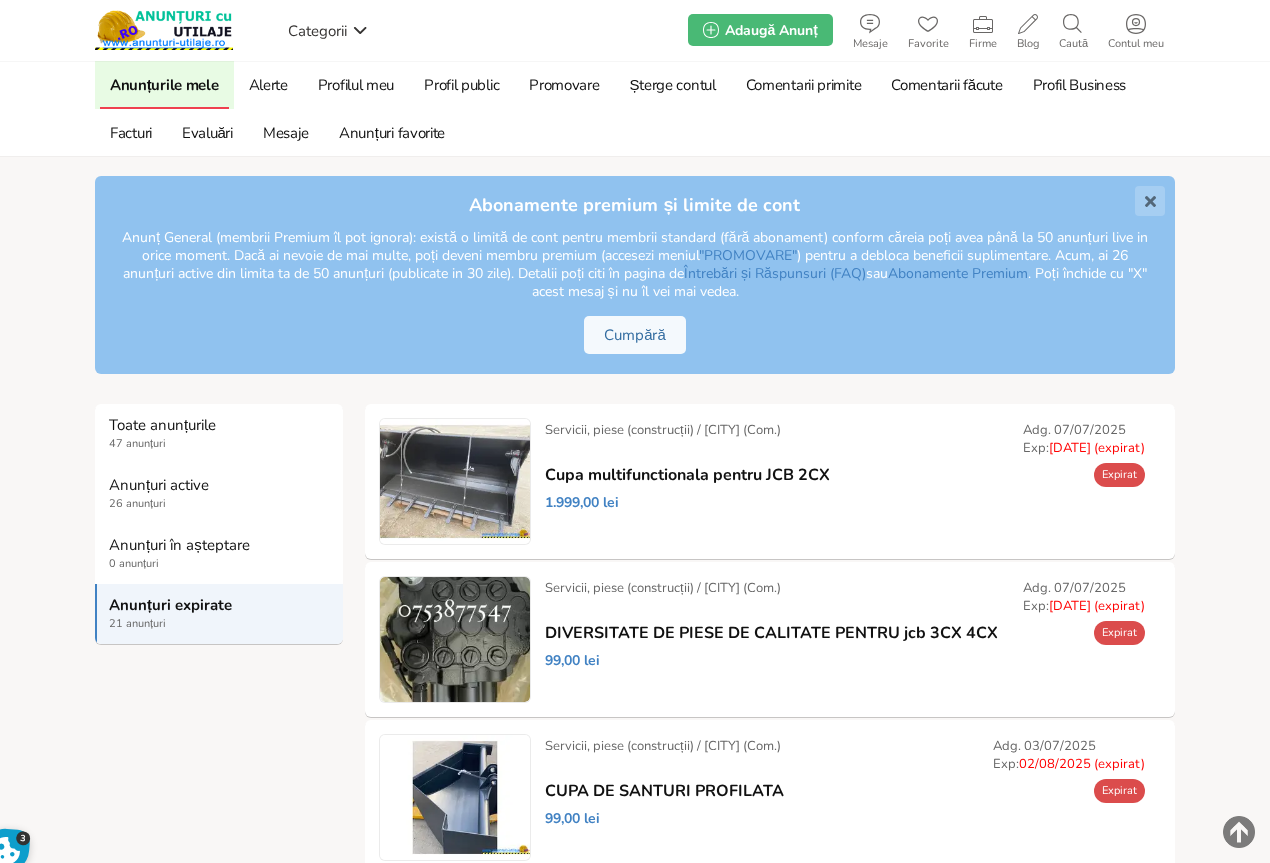 click on "Prelungește" at bounding box center [0, 0] 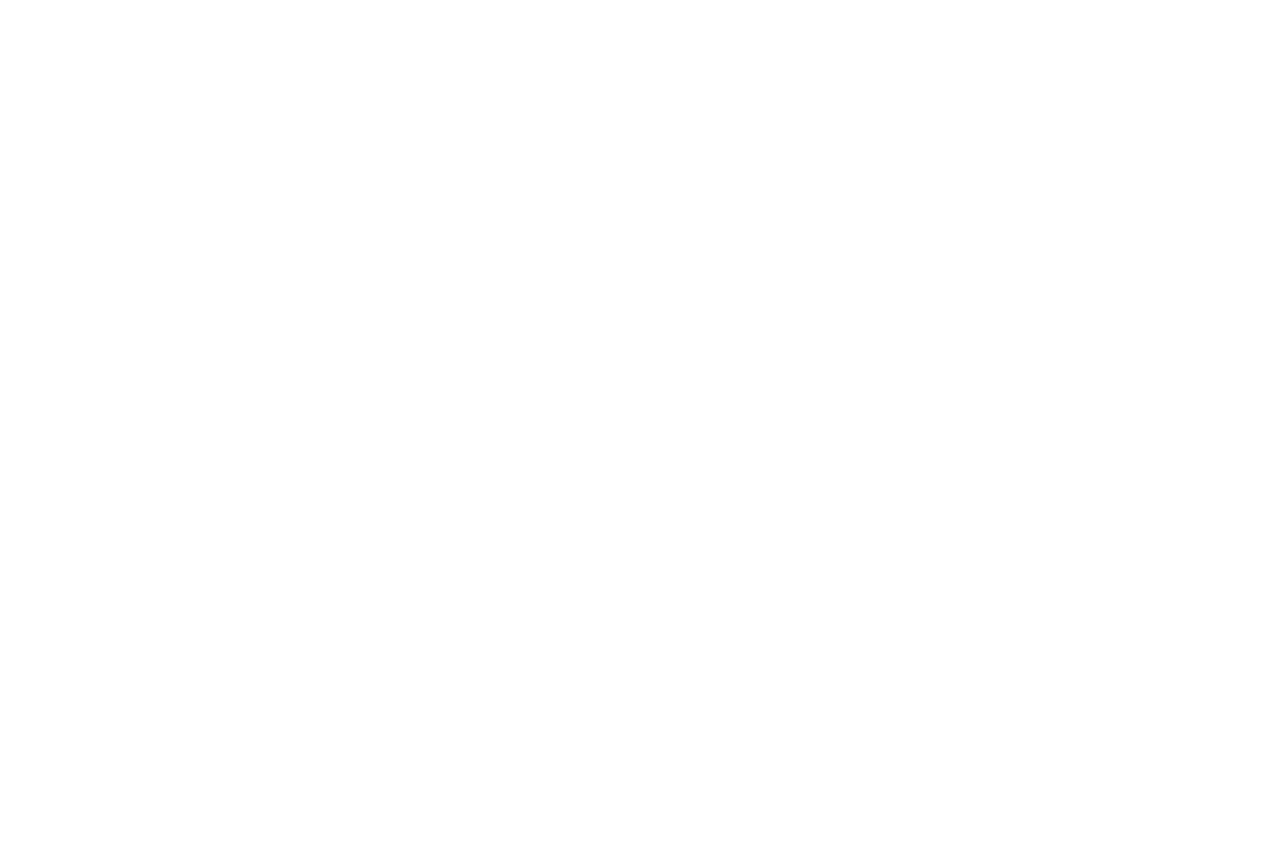 scroll, scrollTop: 0, scrollLeft: 0, axis: both 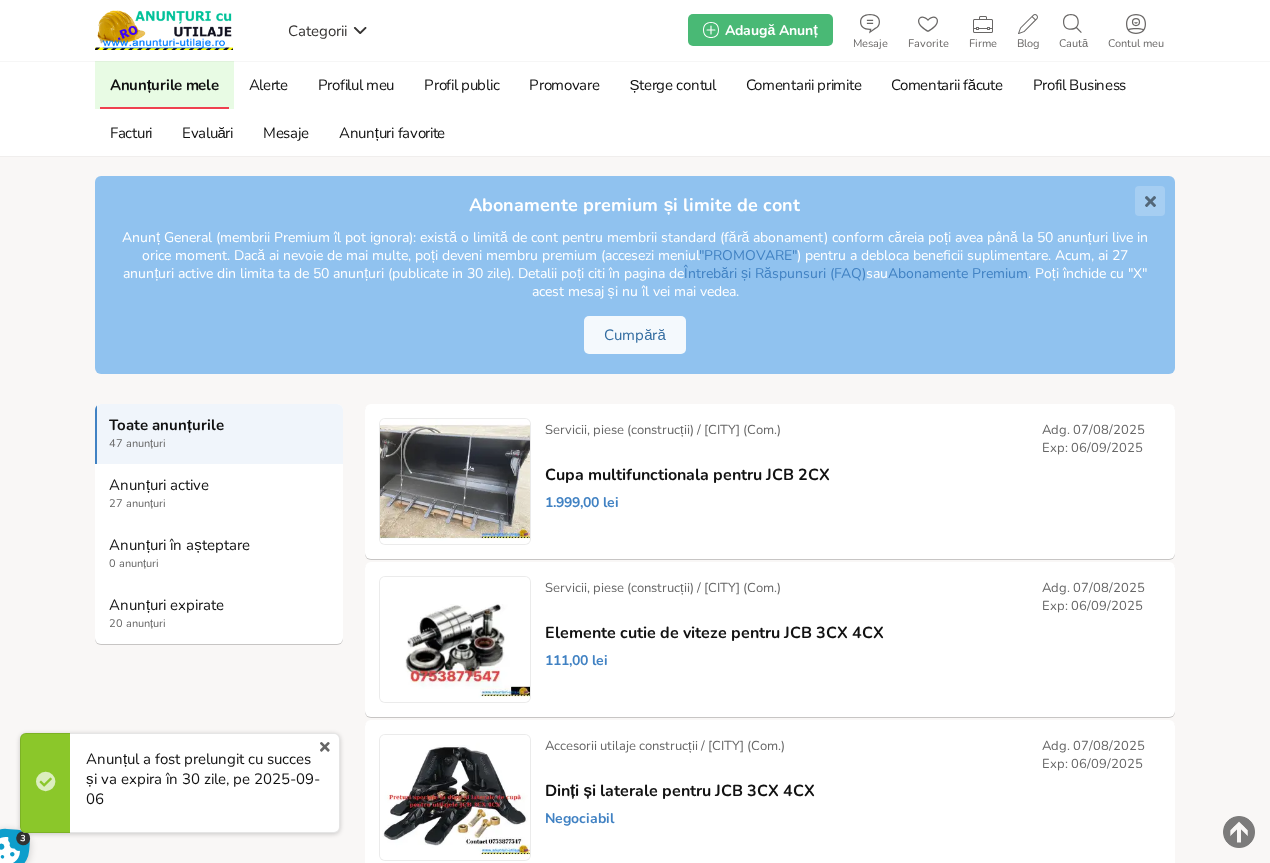 click on "Anunțuri expirate" at bounding box center [220, 605] 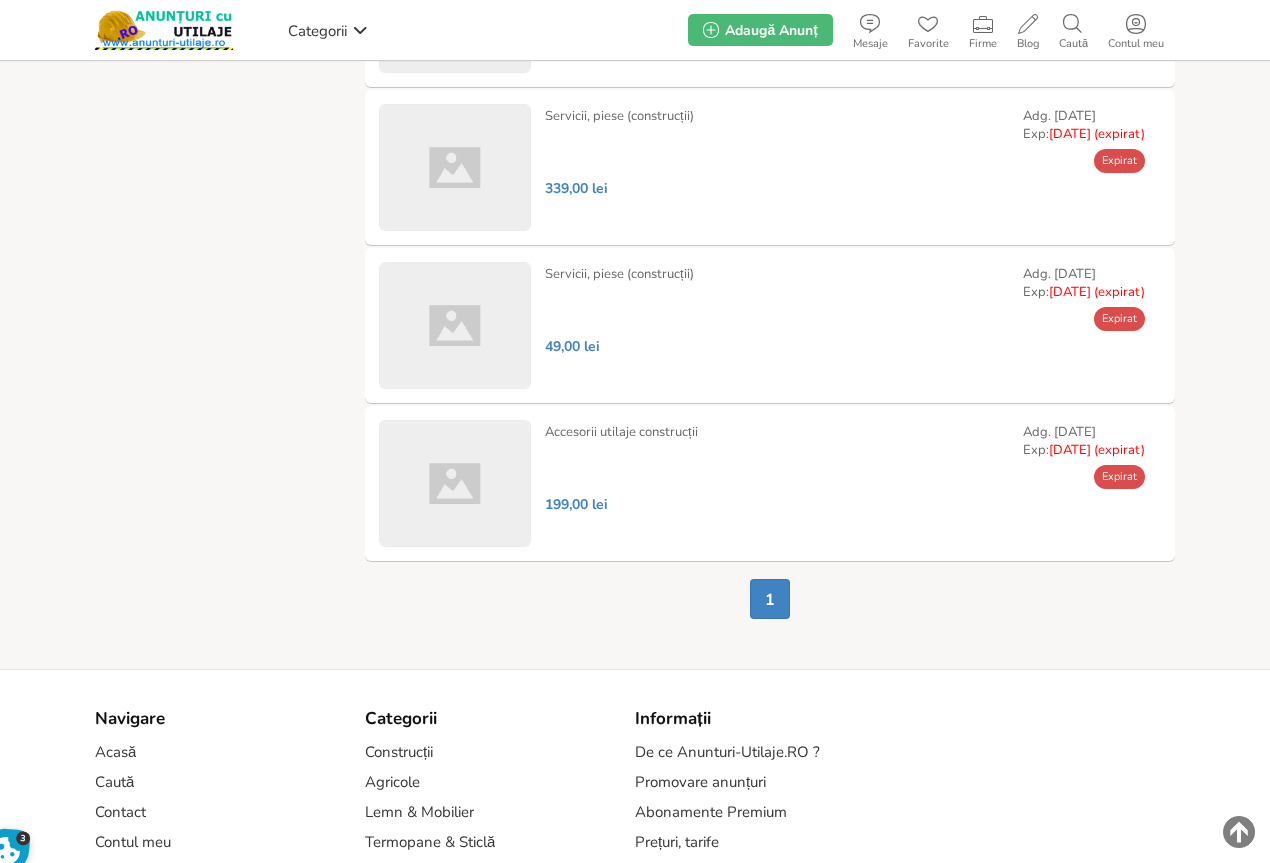 scroll, scrollTop: 2989, scrollLeft: 0, axis: vertical 